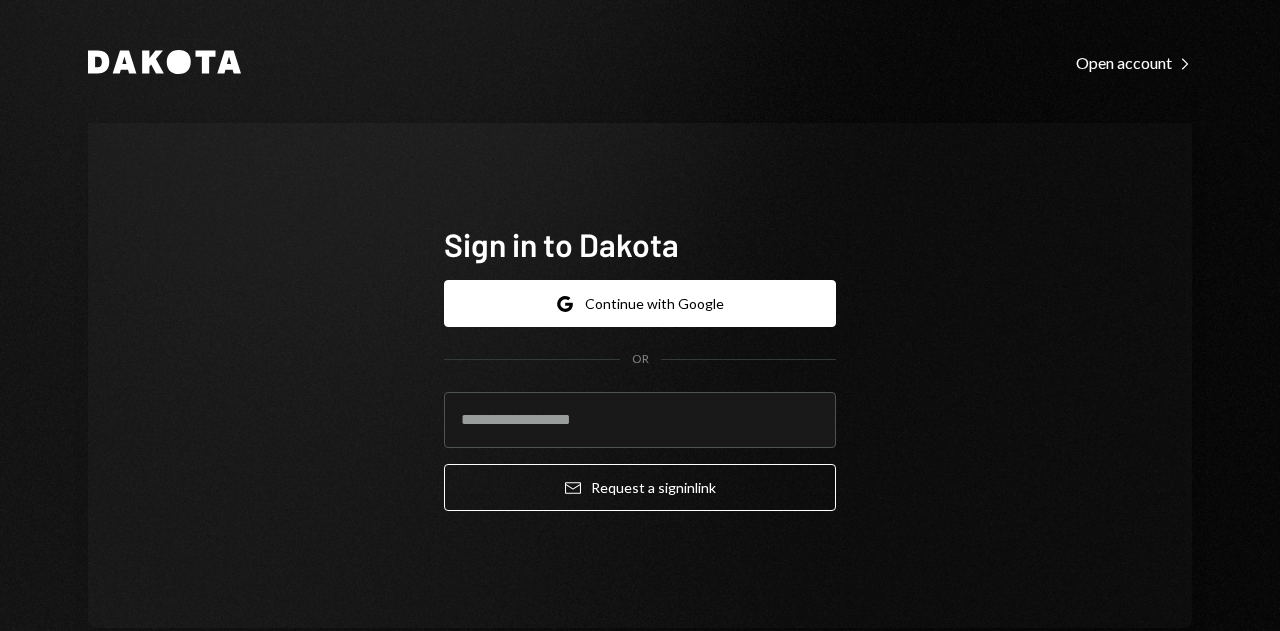 scroll, scrollTop: 0, scrollLeft: 0, axis: both 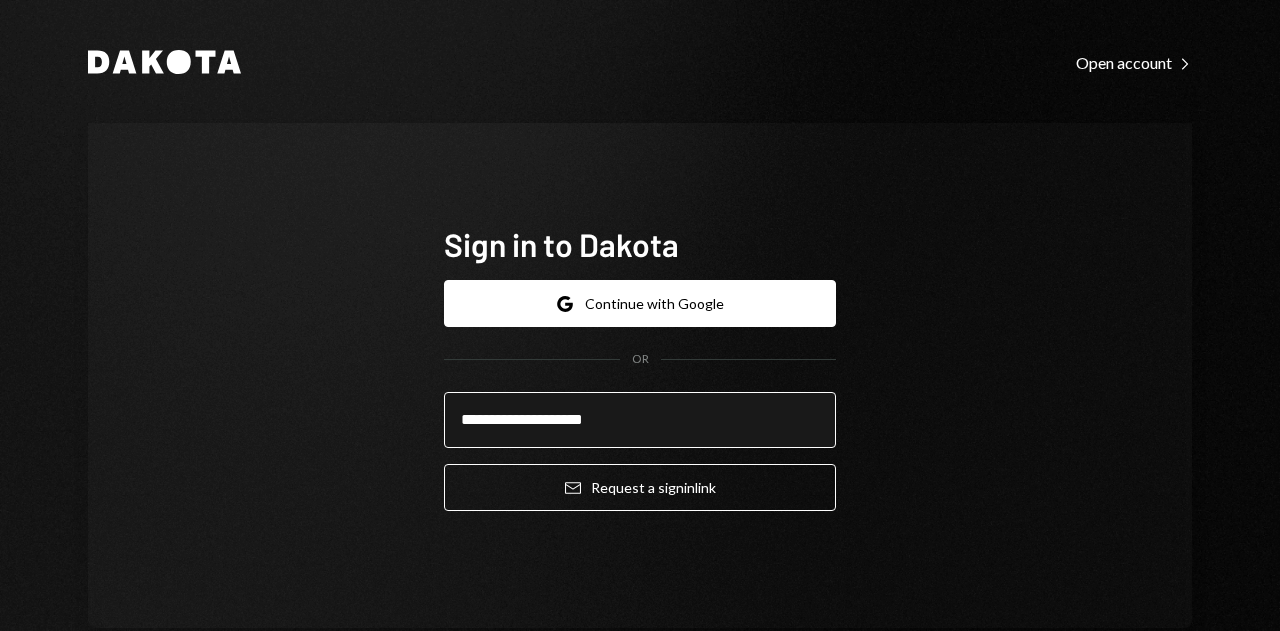 type on "**********" 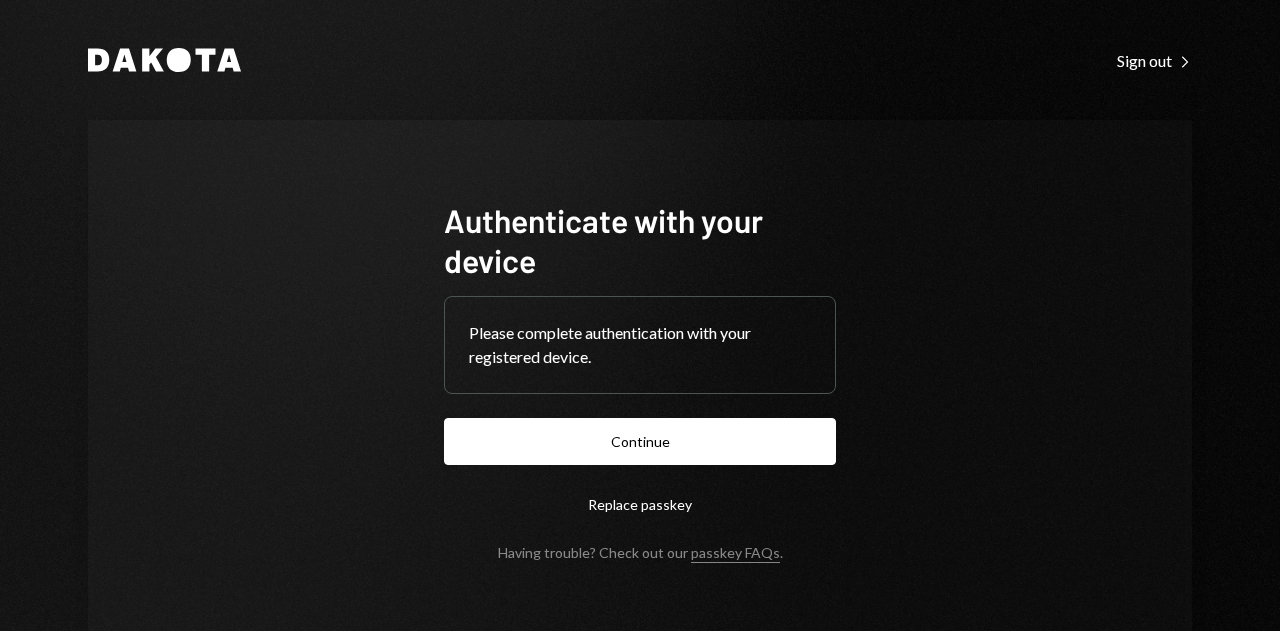 scroll, scrollTop: 0, scrollLeft: 0, axis: both 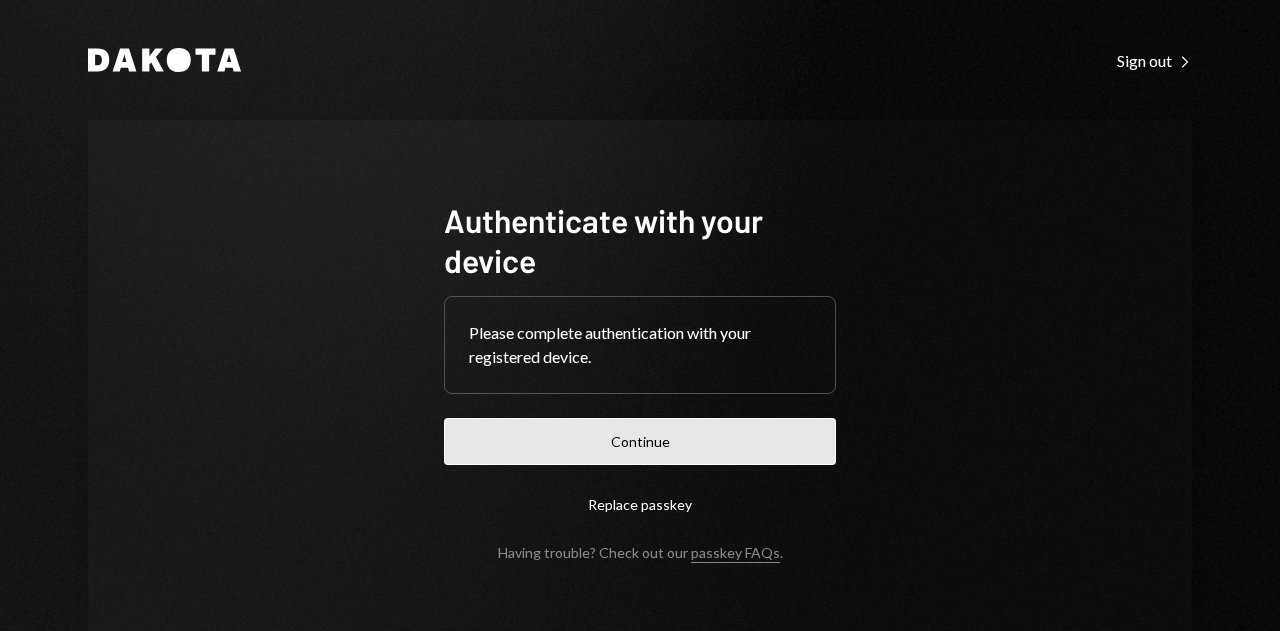 click on "Continue" at bounding box center (640, 441) 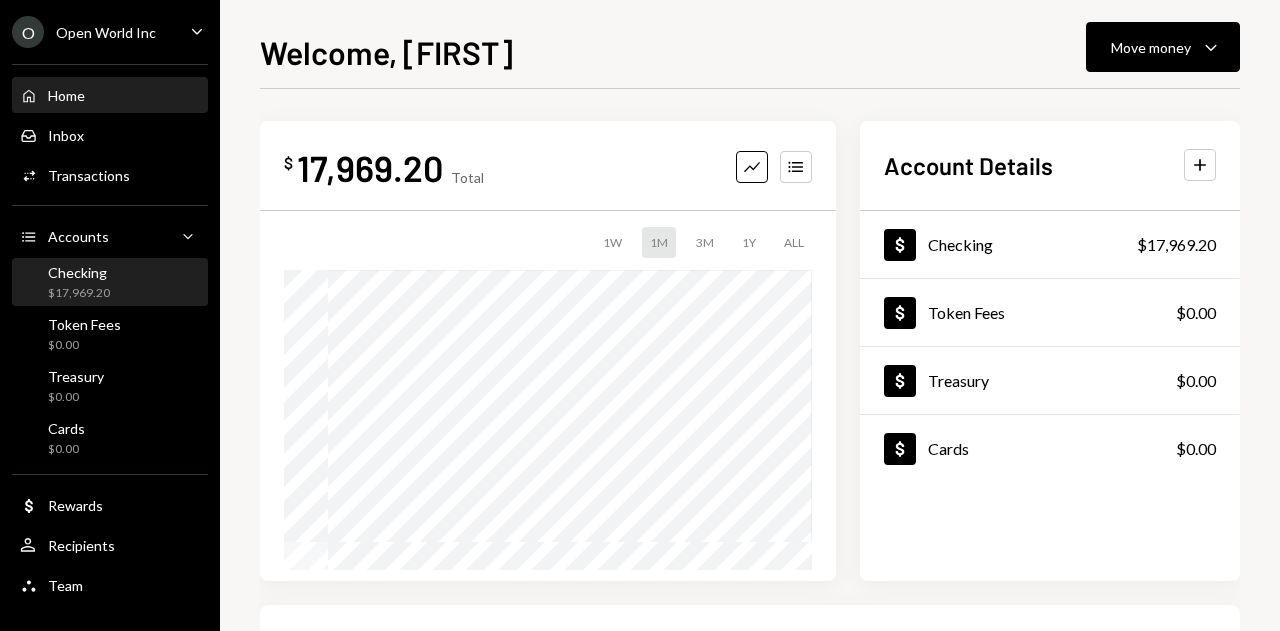 click on "Checking $17,969.20" at bounding box center (110, 283) 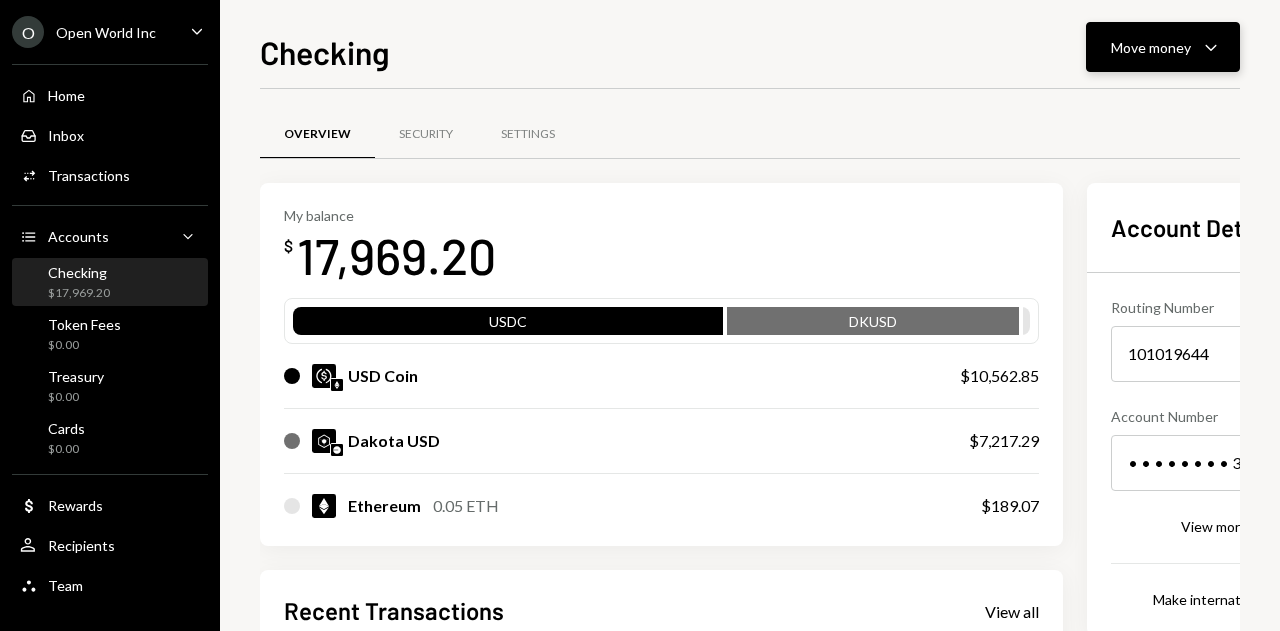 click on "Move money" at bounding box center (1151, 47) 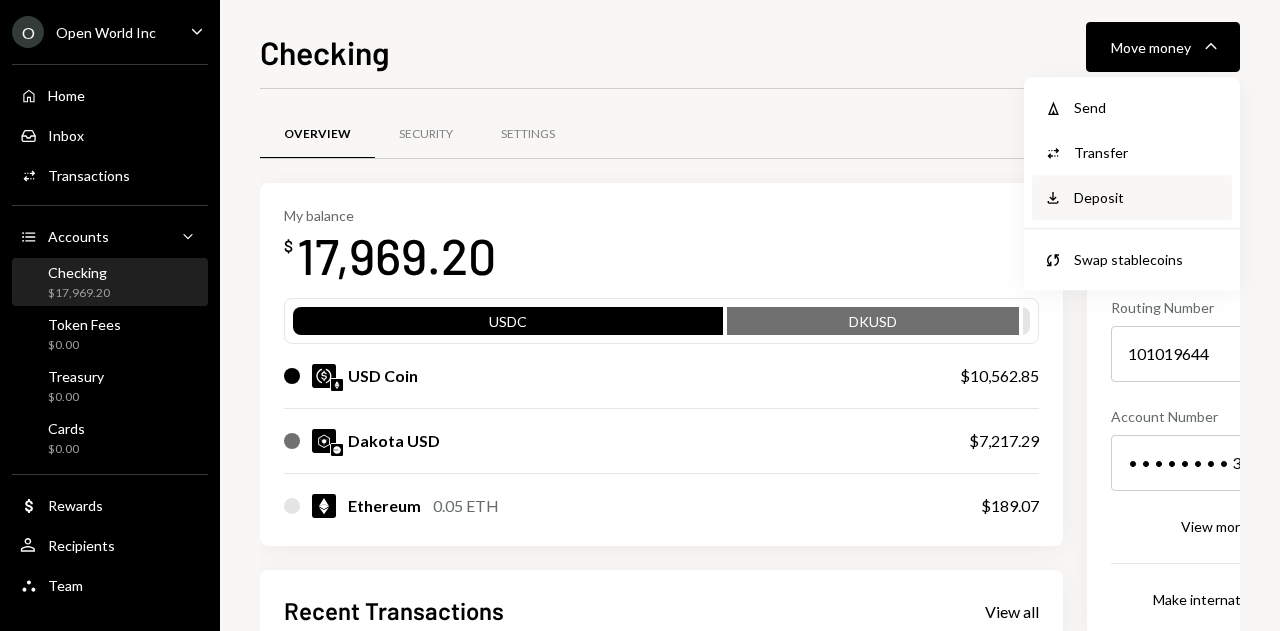 click on "Deposit Deposit" at bounding box center (1132, 197) 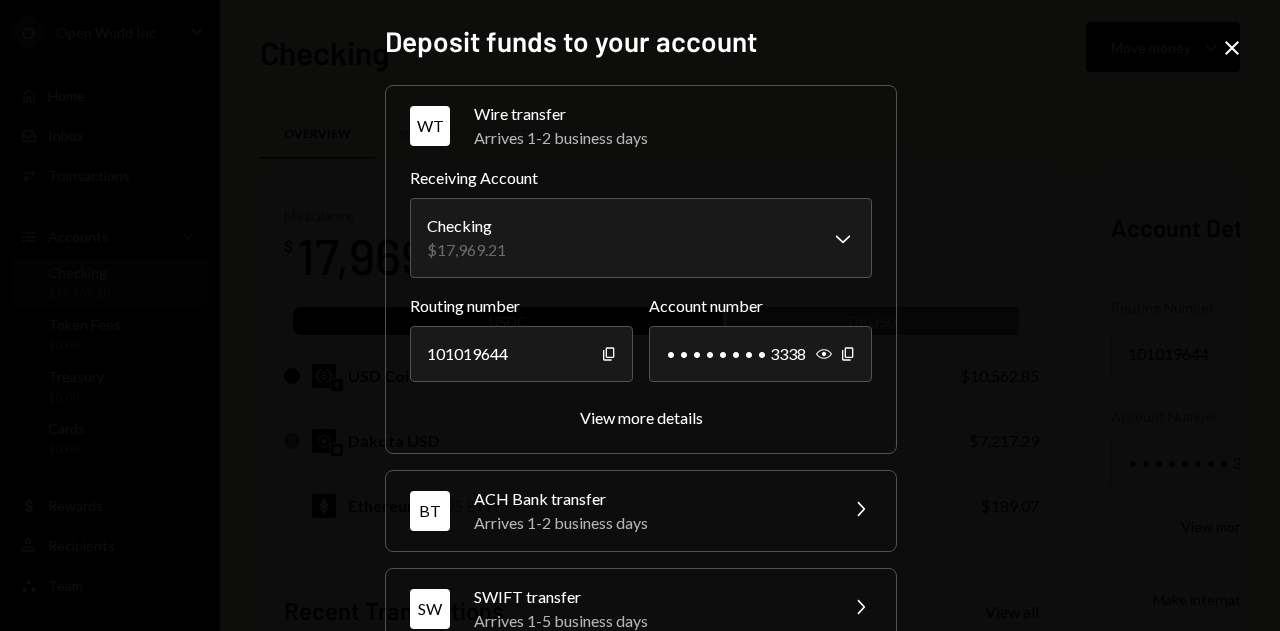 scroll, scrollTop: 338, scrollLeft: 0, axis: vertical 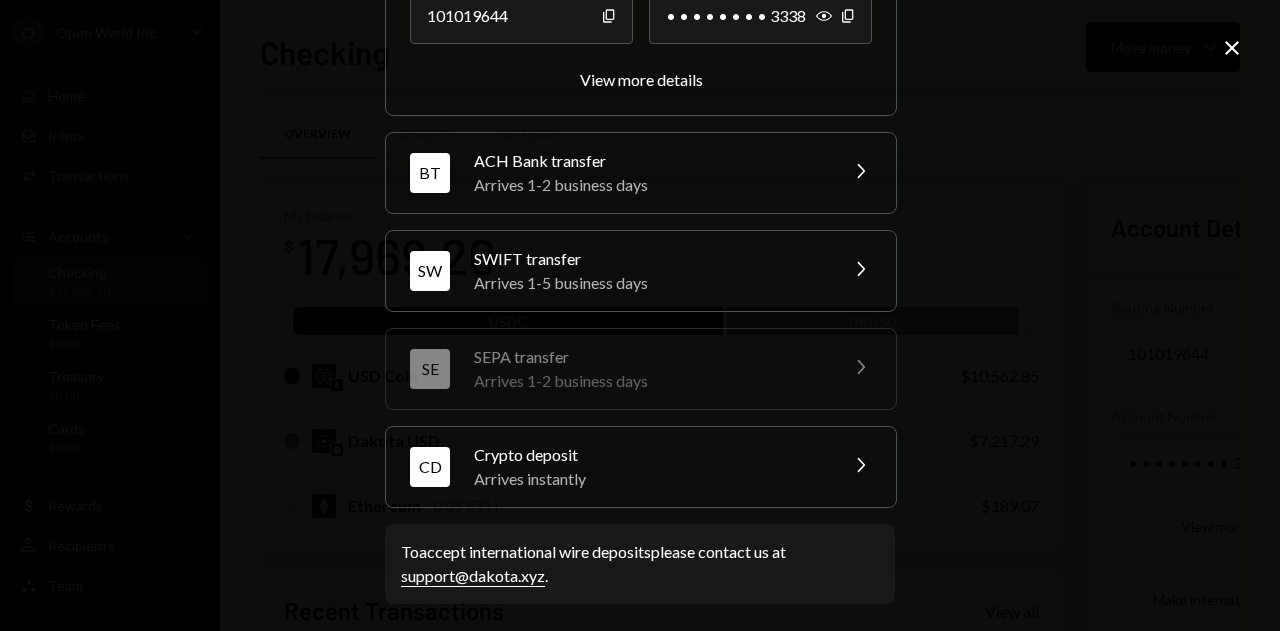 click on "Arrives instantly" at bounding box center [649, 479] 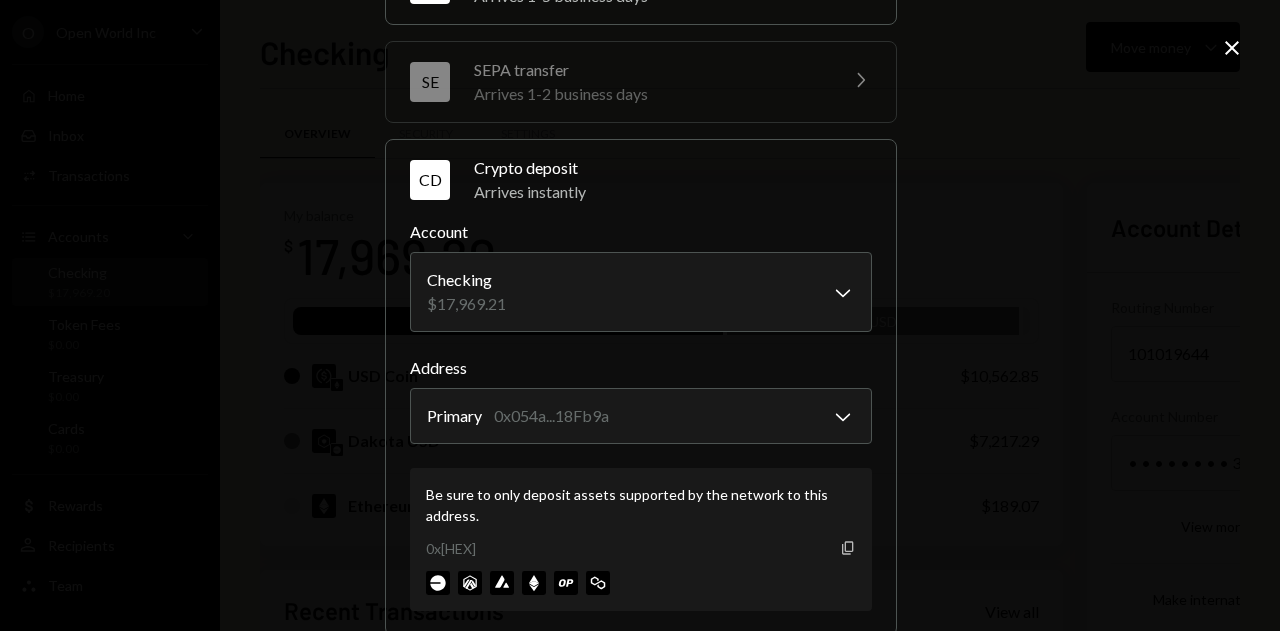 click on "Copy" 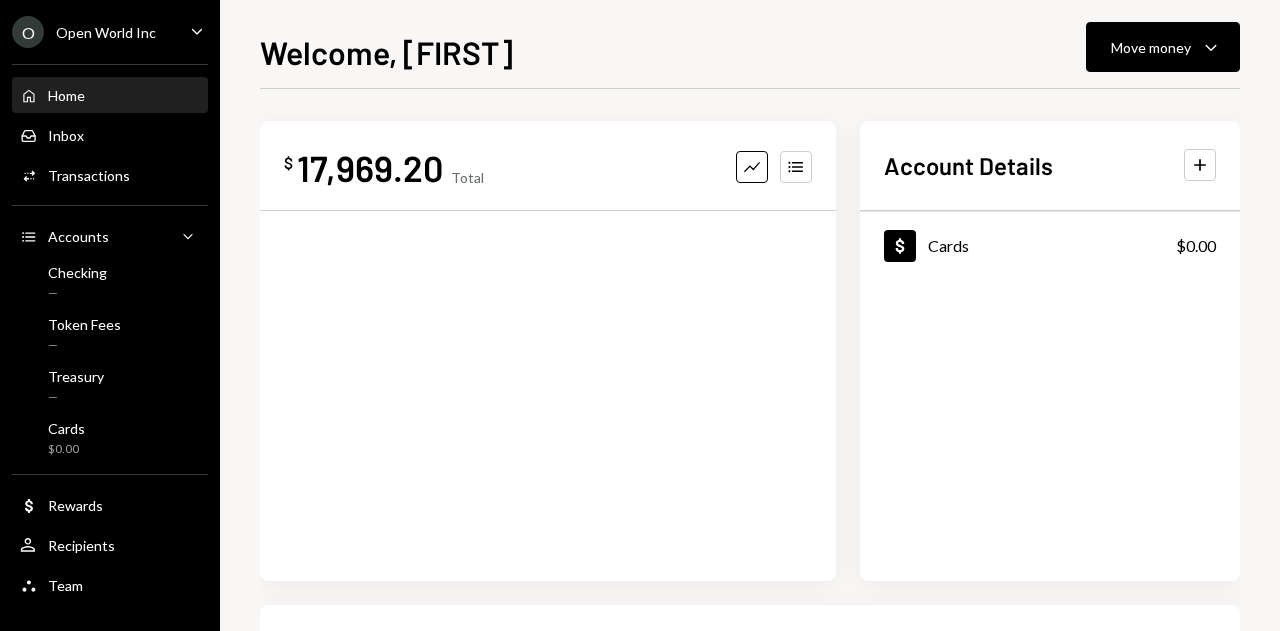 scroll, scrollTop: 0, scrollLeft: 0, axis: both 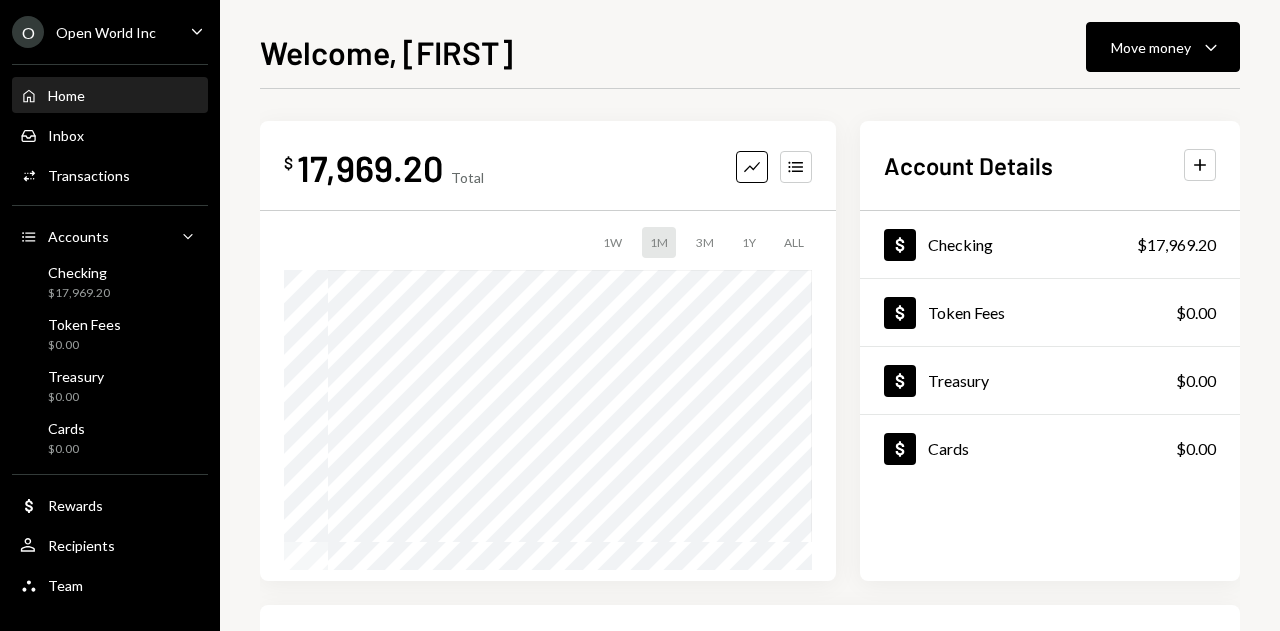 click on "O Open World Inc Caret Down" at bounding box center (110, 32) 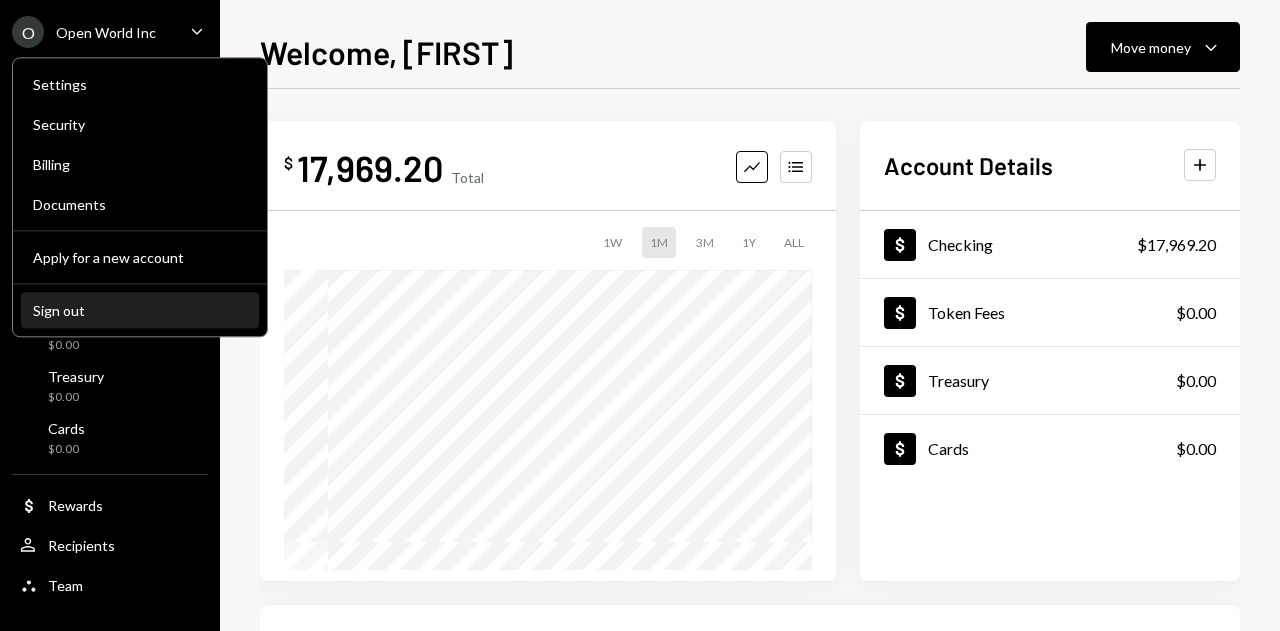 click on "Sign out" at bounding box center (140, 311) 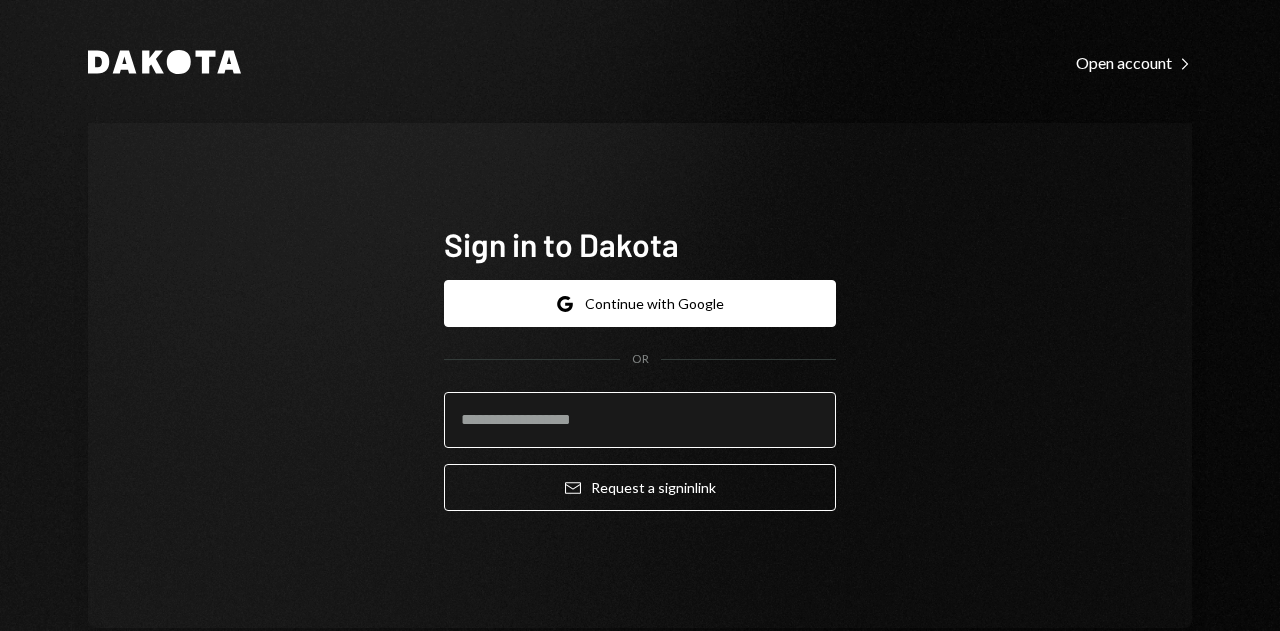 click at bounding box center (640, 420) 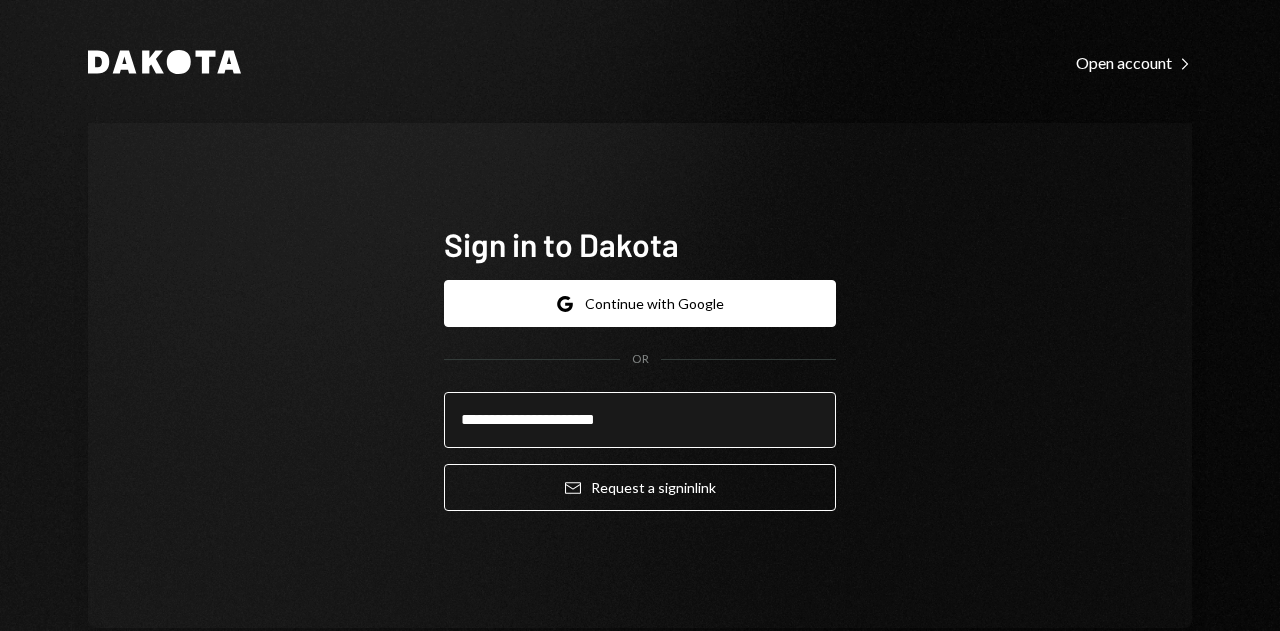 type on "**********" 